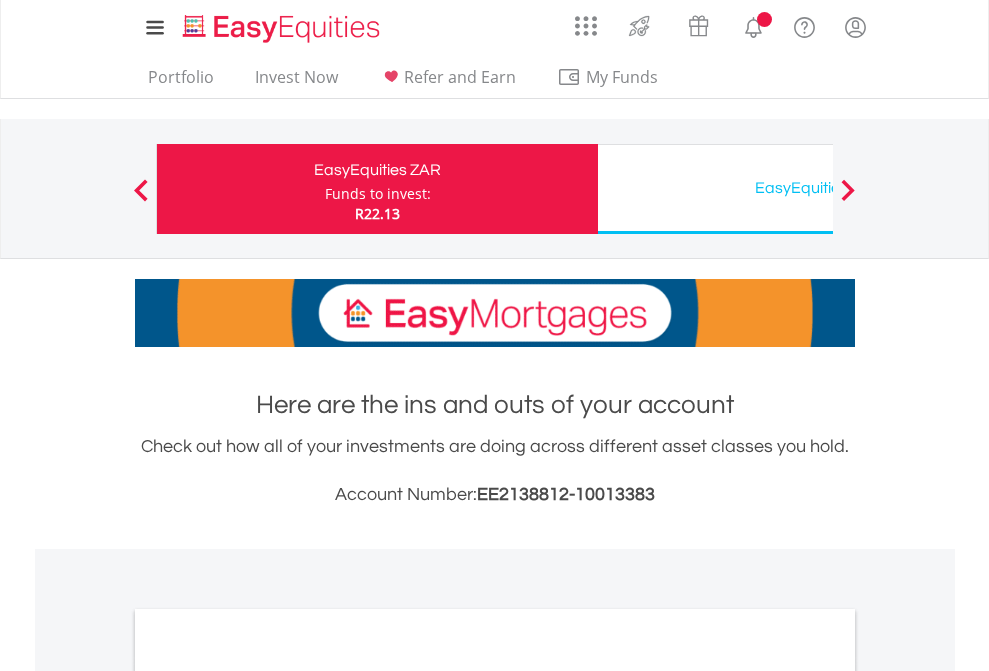 scroll, scrollTop: 0, scrollLeft: 0, axis: both 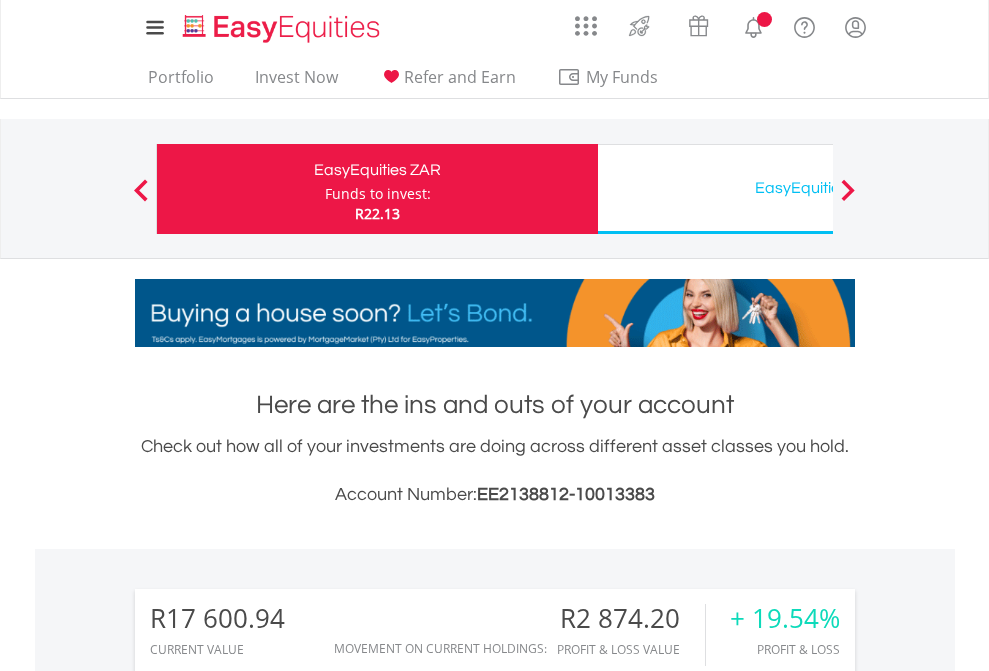 click on "Funds to invest:" at bounding box center (378, 194) 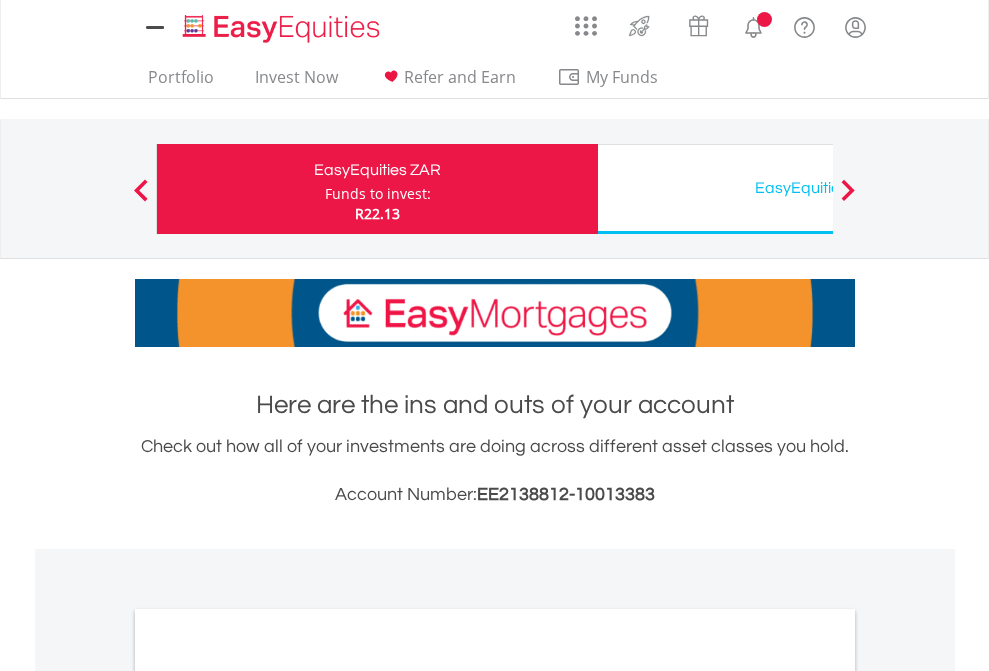scroll, scrollTop: 0, scrollLeft: 0, axis: both 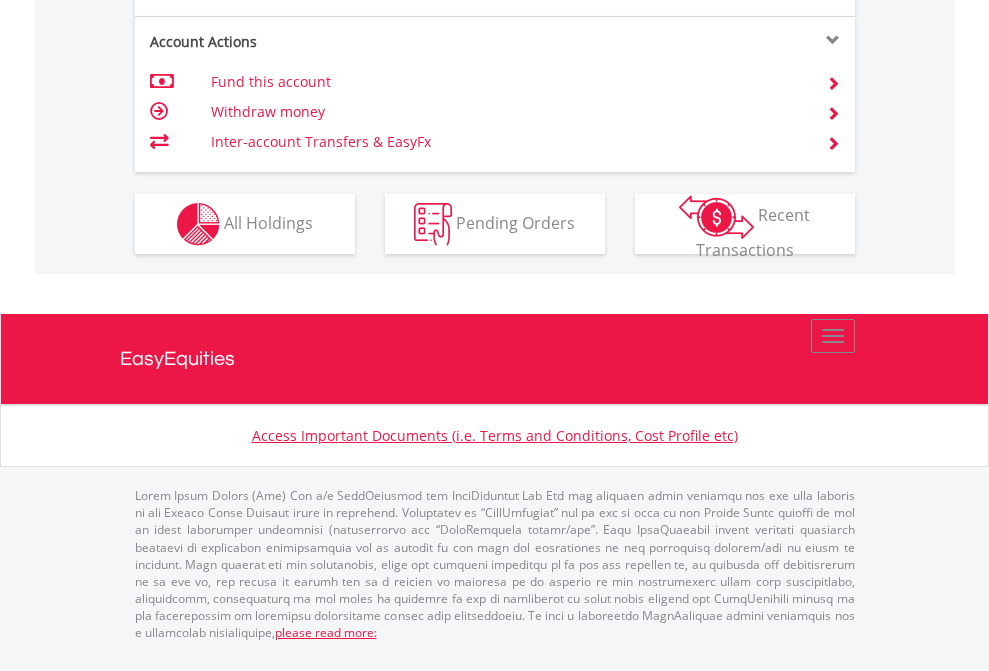 click on "Investment types" at bounding box center [706, -337] 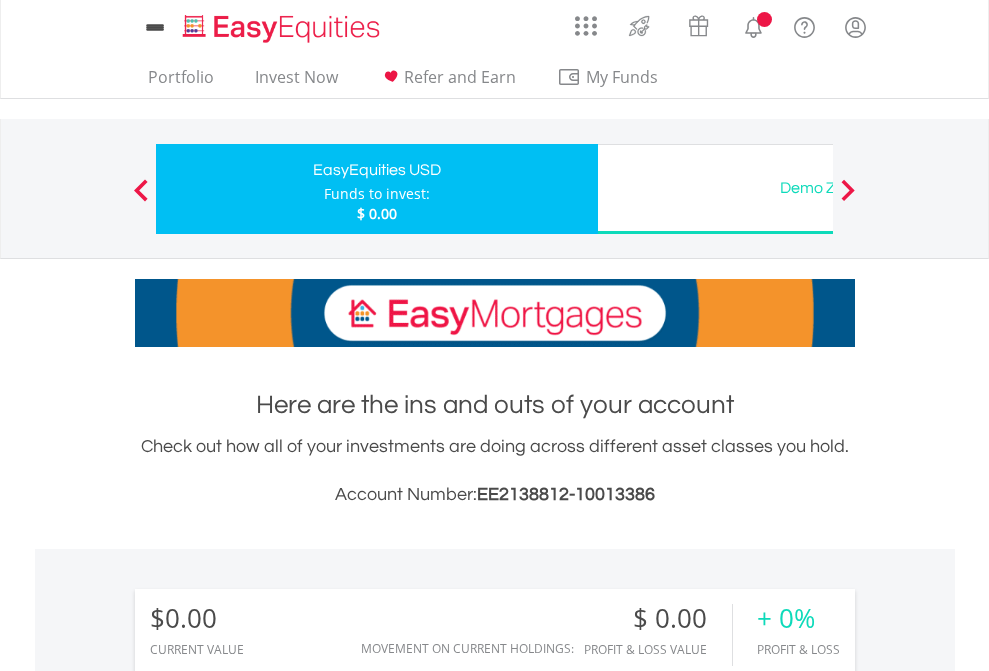 scroll, scrollTop: 0, scrollLeft: 0, axis: both 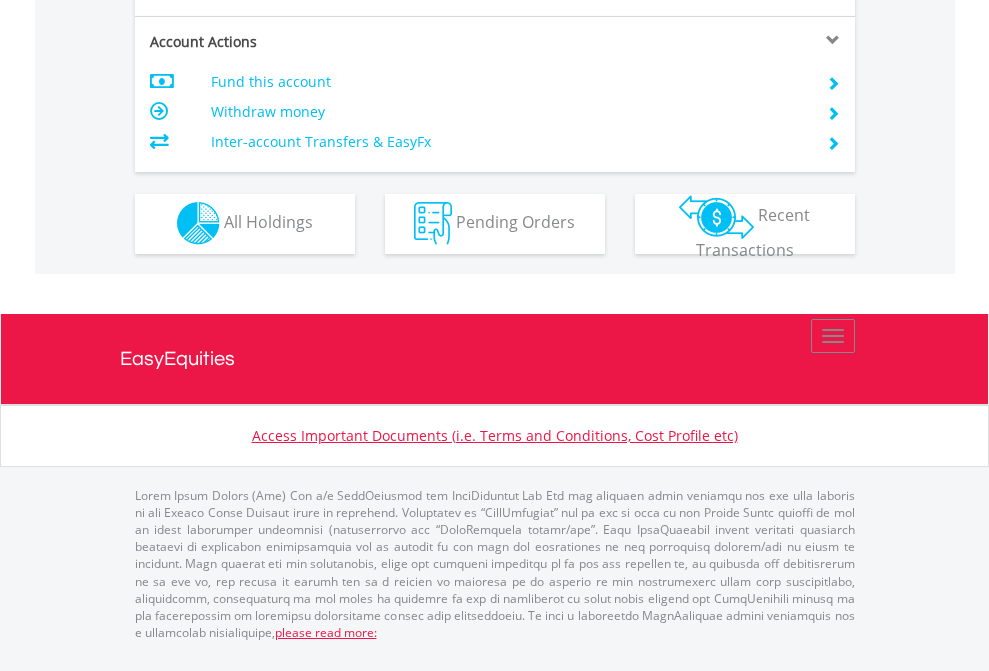 click on "Investment types" at bounding box center (706, -353) 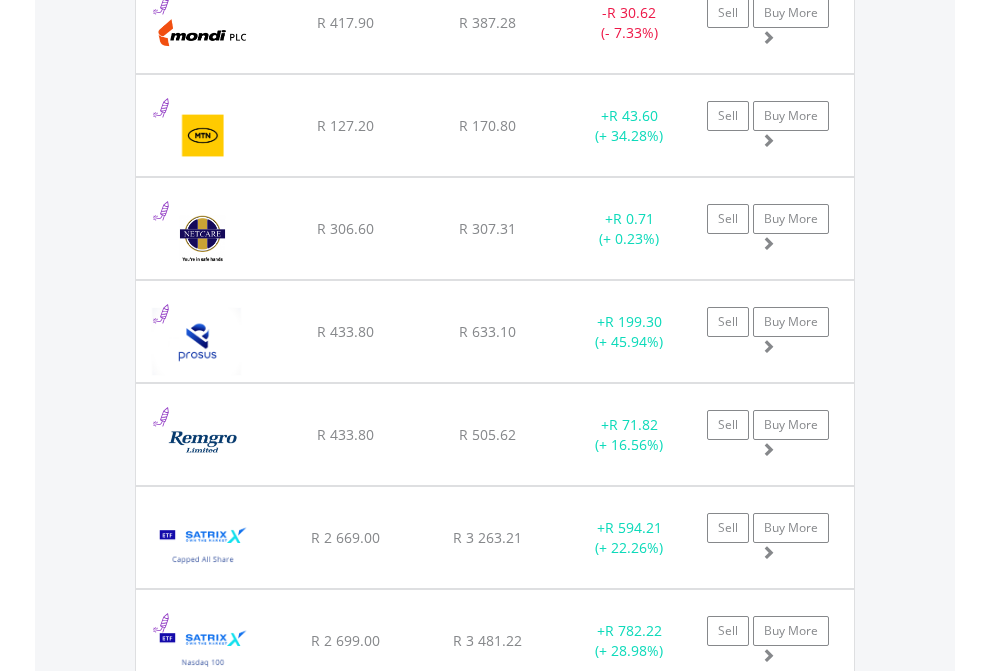 scroll, scrollTop: 2385, scrollLeft: 0, axis: vertical 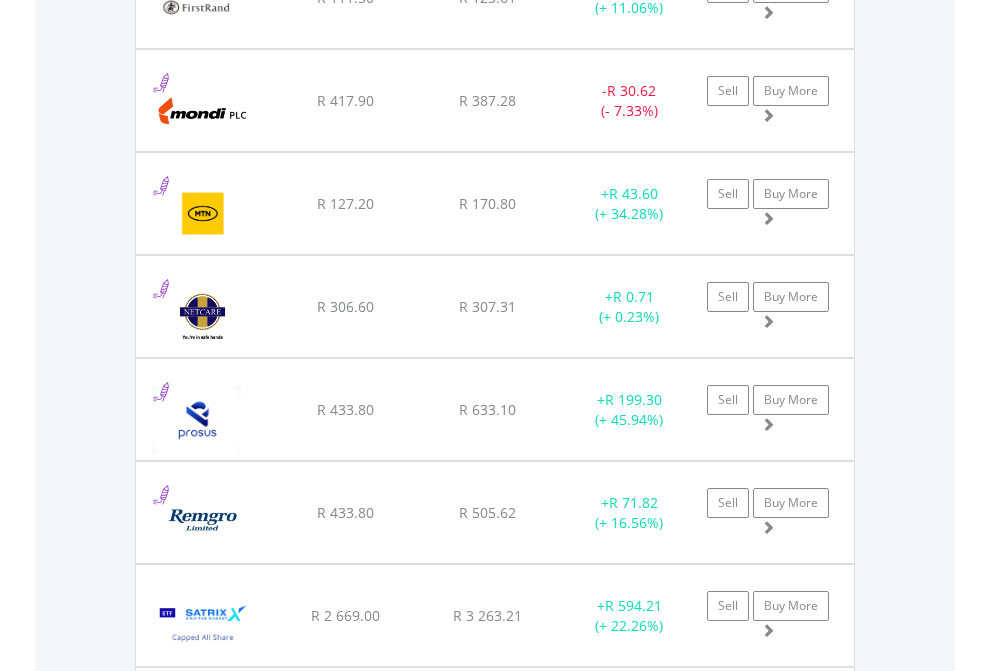 click on "EasyEquities USD" at bounding box center (818, -2197) 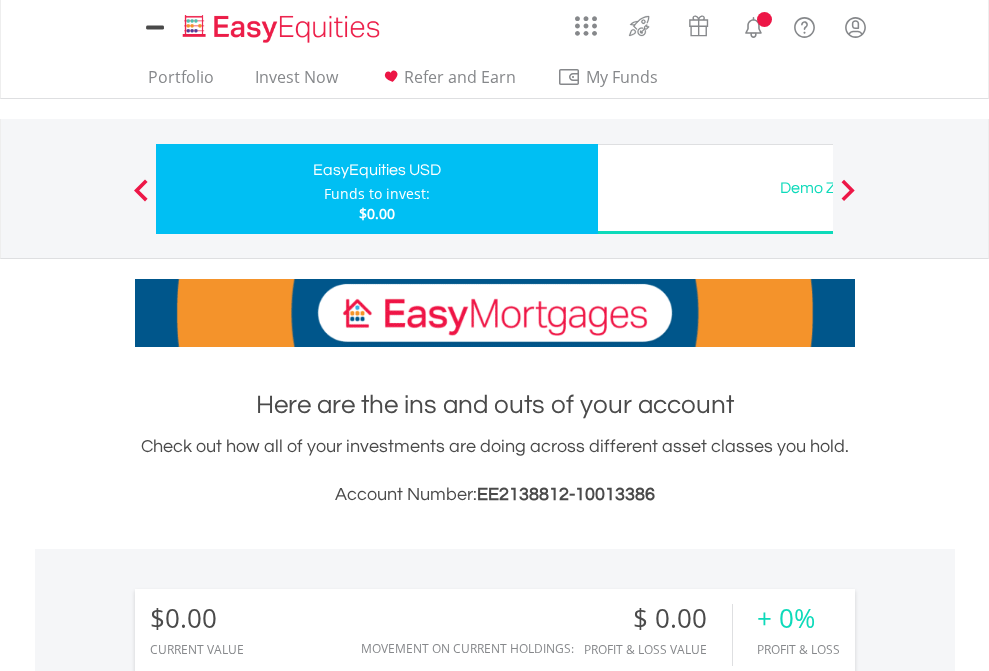 scroll, scrollTop: 0, scrollLeft: 0, axis: both 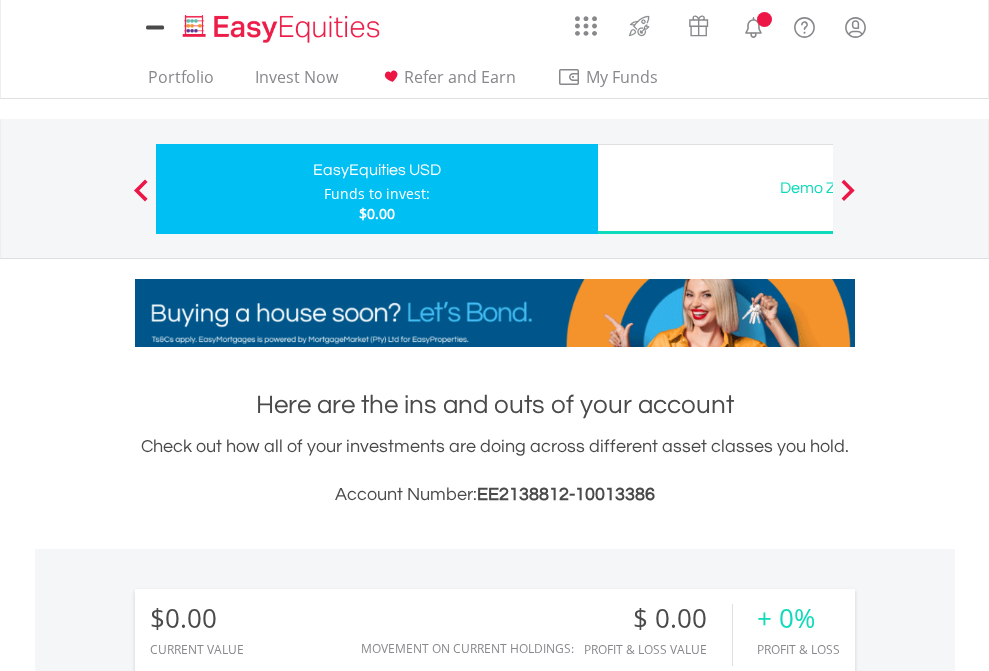 click on "All Holdings" at bounding box center [268, 1442] 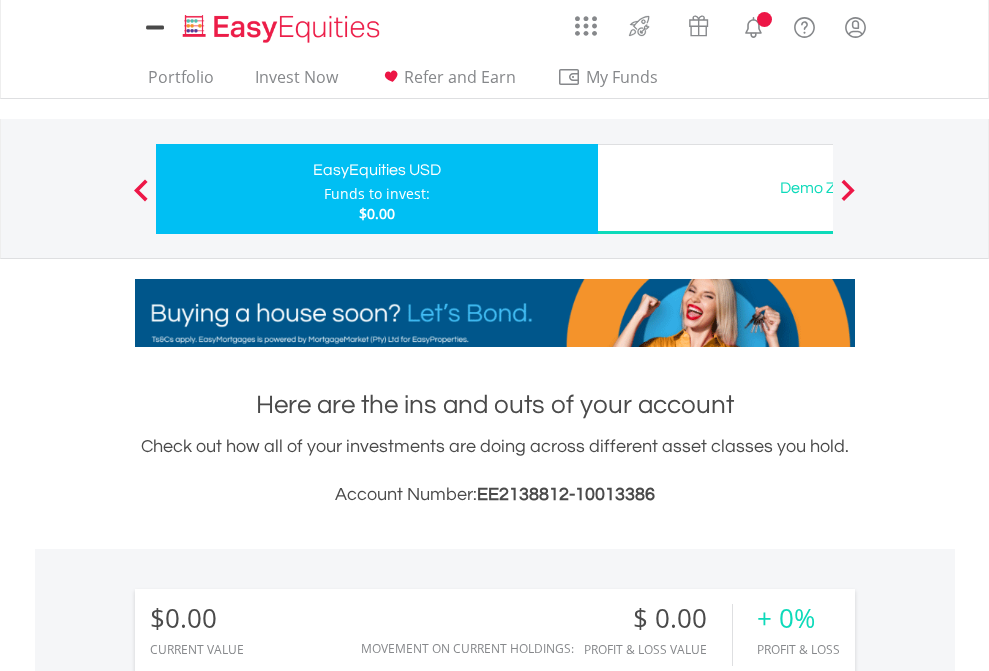 scroll, scrollTop: 999808, scrollLeft: 999687, axis: both 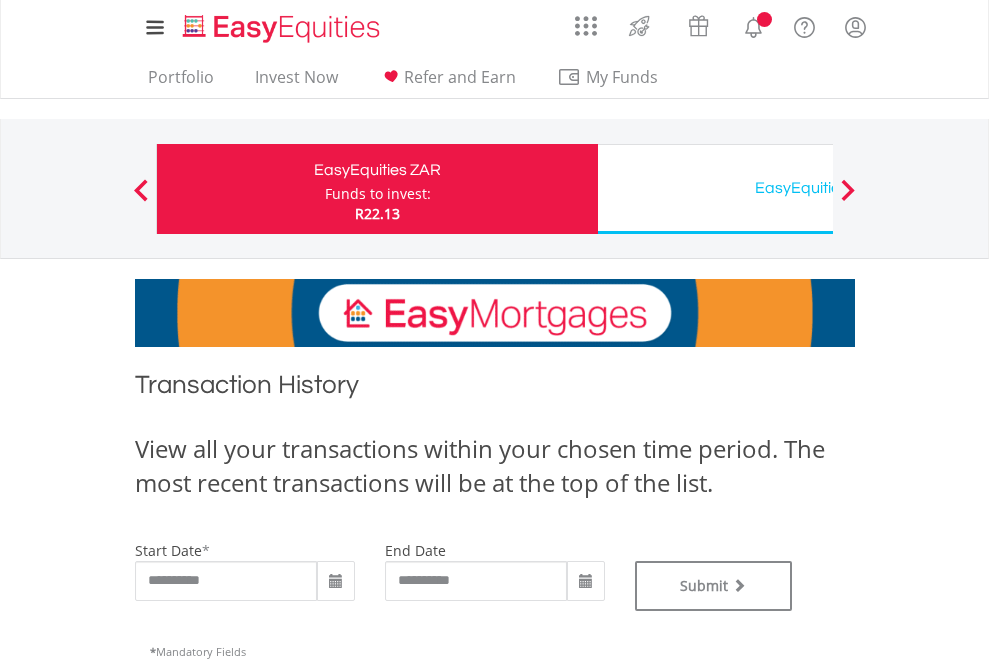type on "**********" 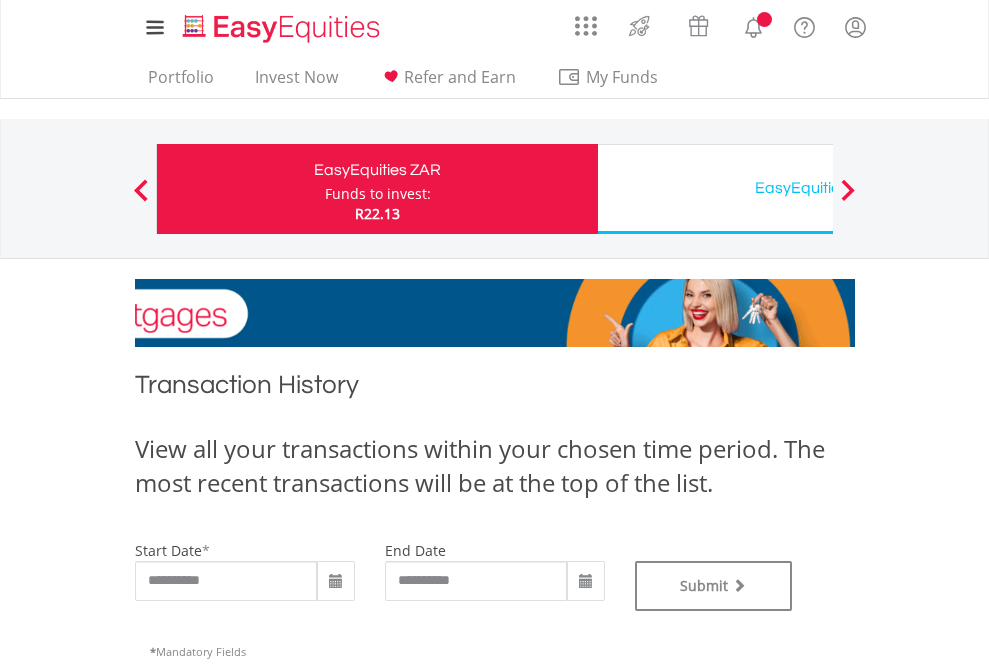 type on "**********" 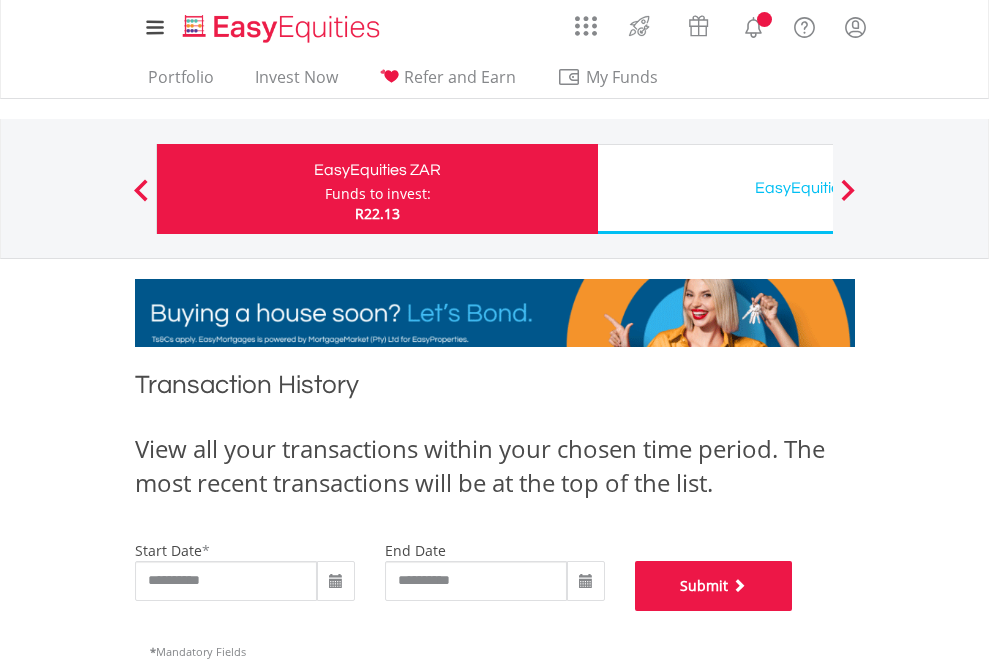 click on "Submit" at bounding box center (714, 586) 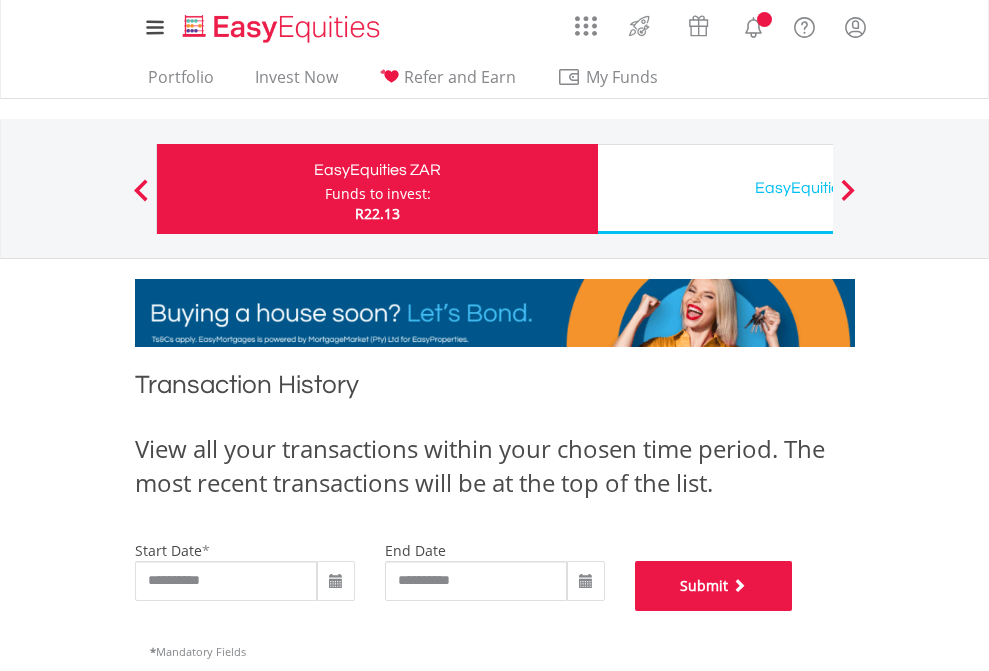 scroll, scrollTop: 811, scrollLeft: 0, axis: vertical 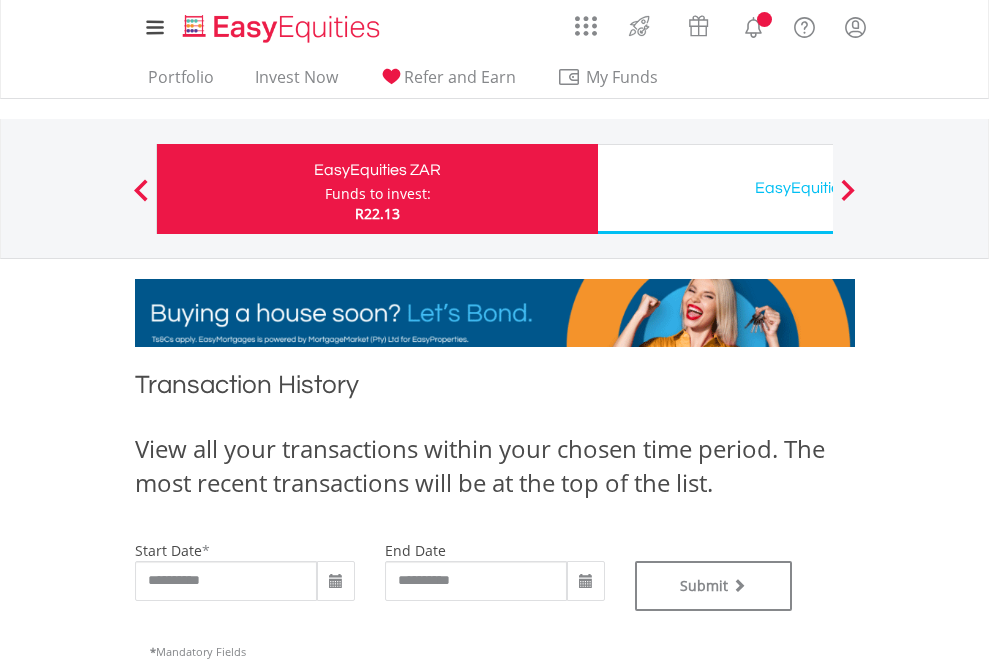 click on "EasyEquities USD" at bounding box center (818, 188) 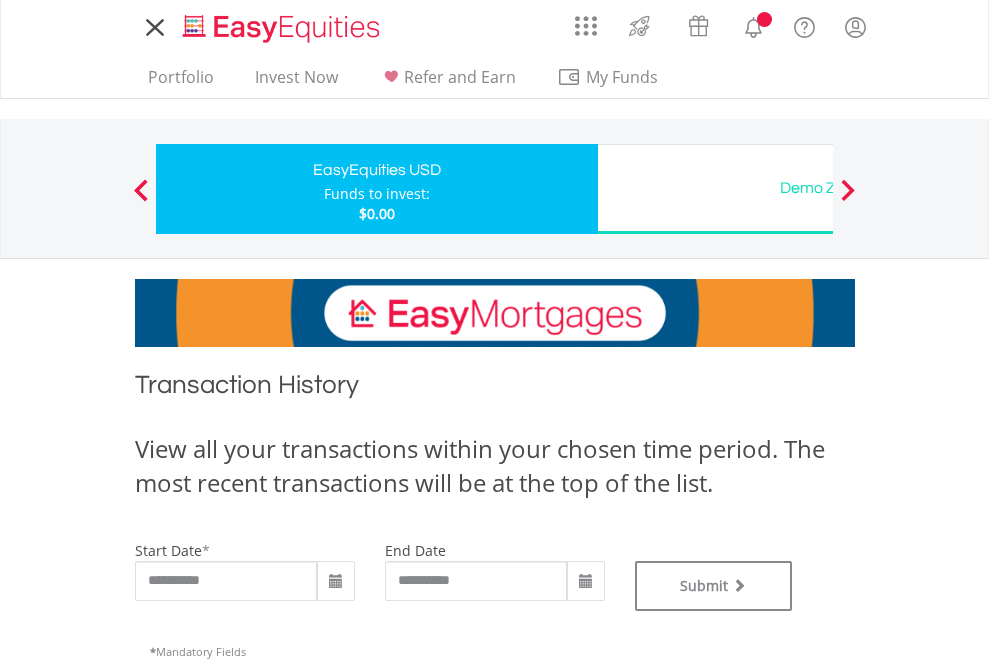 scroll, scrollTop: 0, scrollLeft: 0, axis: both 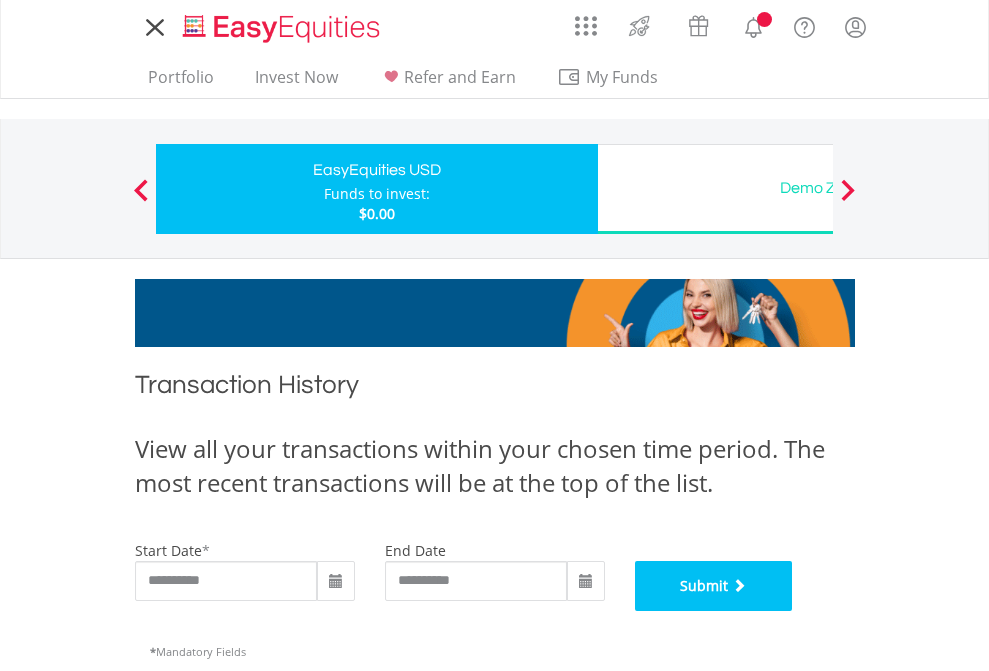 click on "Submit" at bounding box center (714, 586) 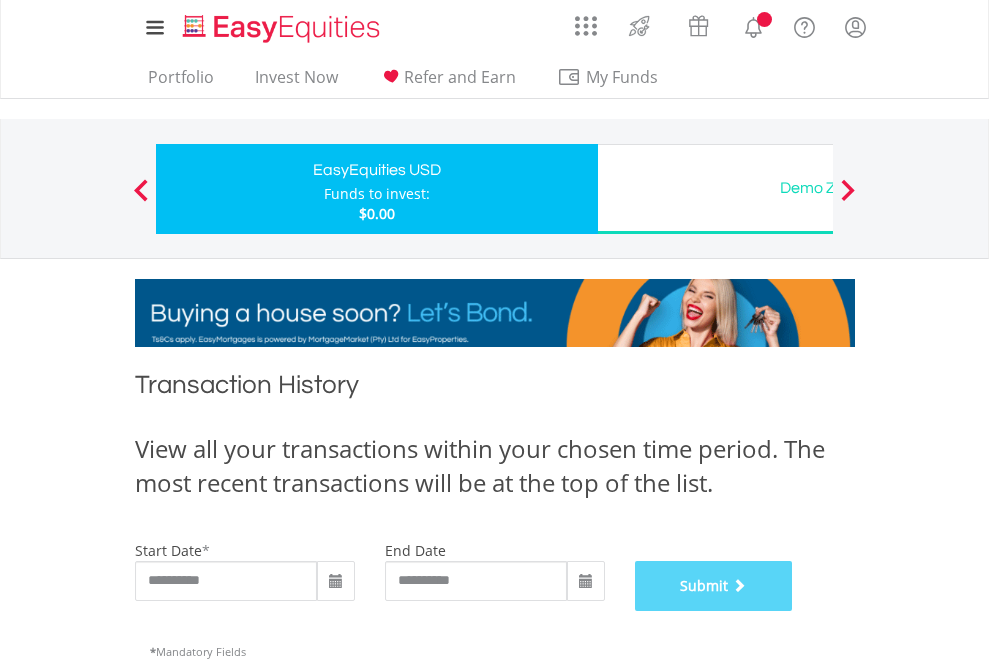 scroll, scrollTop: 811, scrollLeft: 0, axis: vertical 